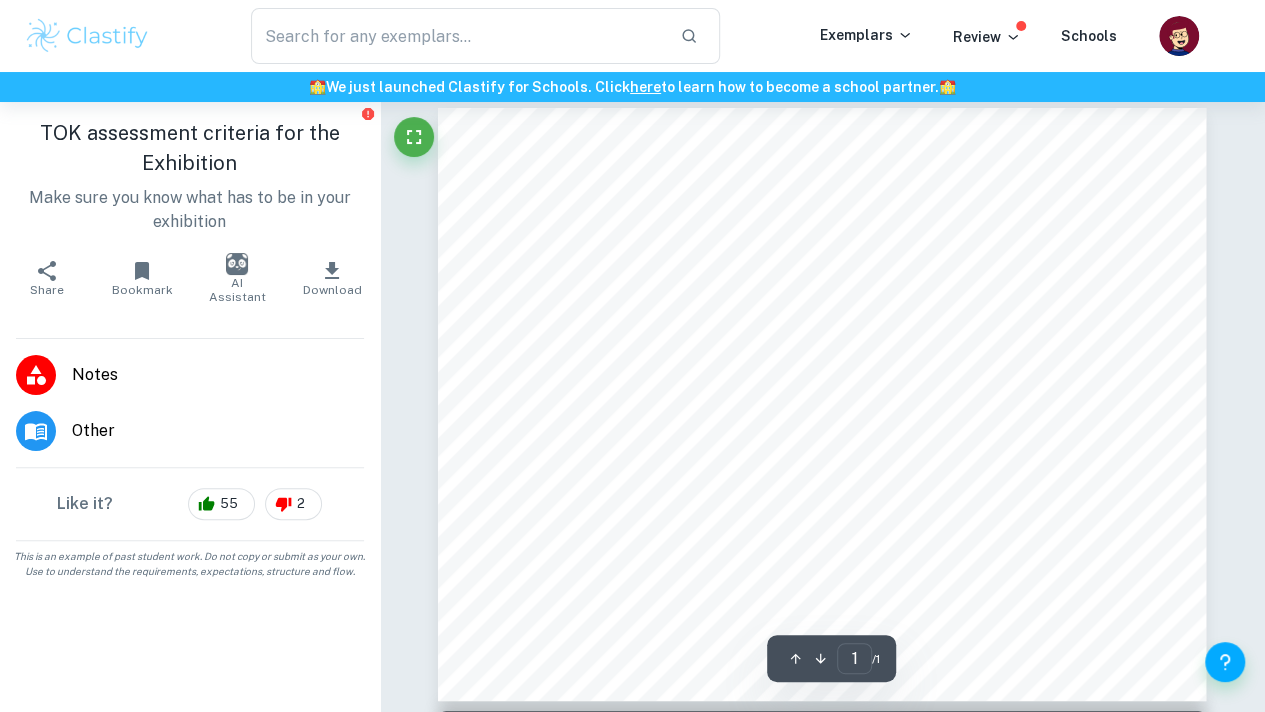 scroll, scrollTop: 17, scrollLeft: 0, axis: vertical 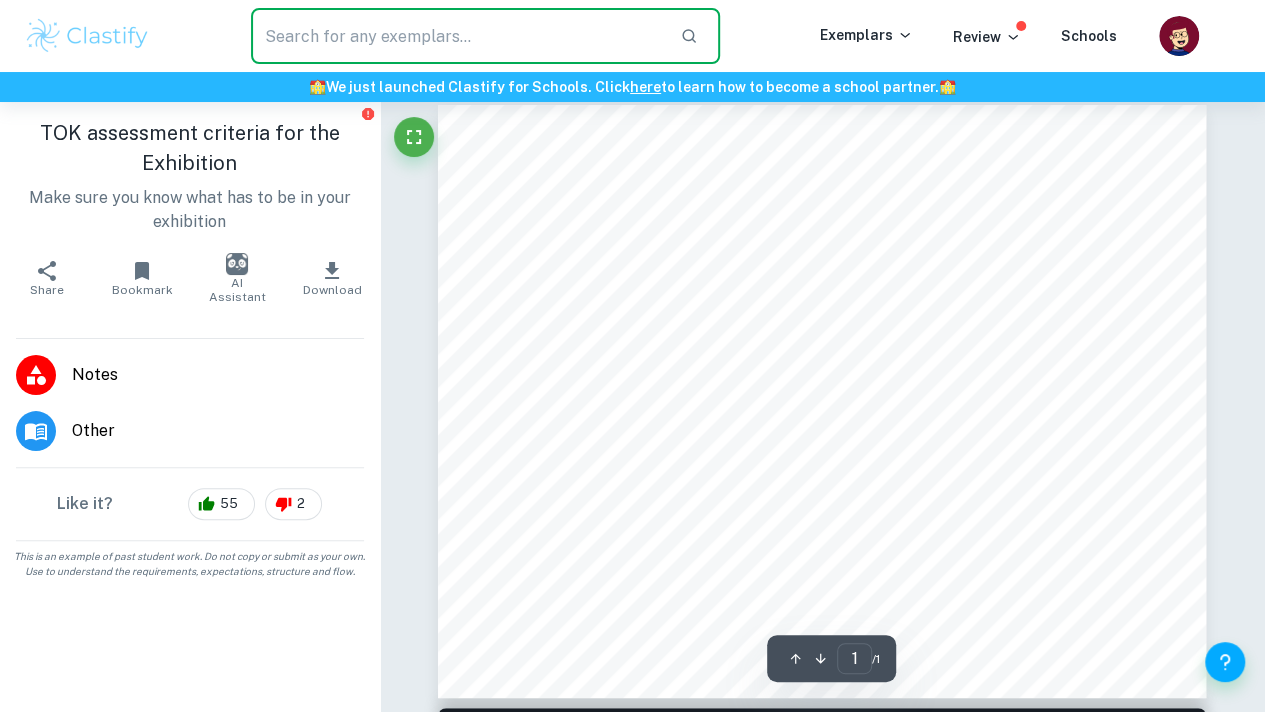 click at bounding box center [457, 36] 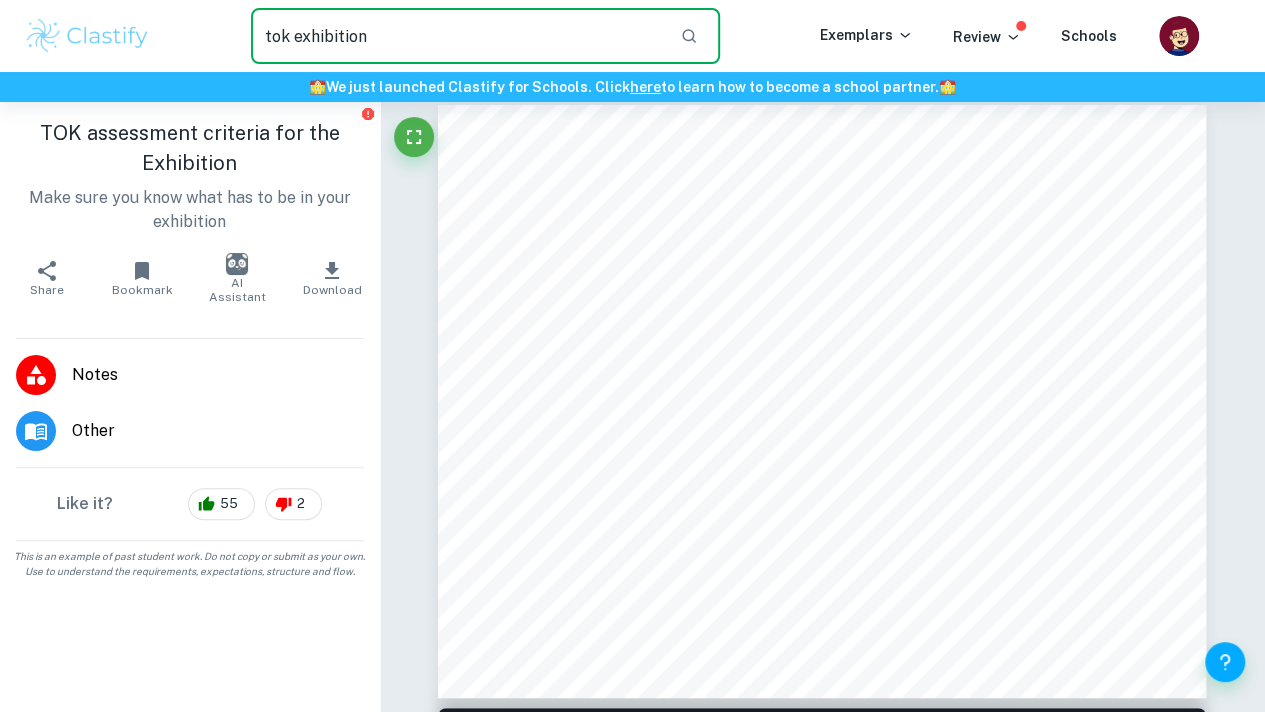 type on "tok exhibition" 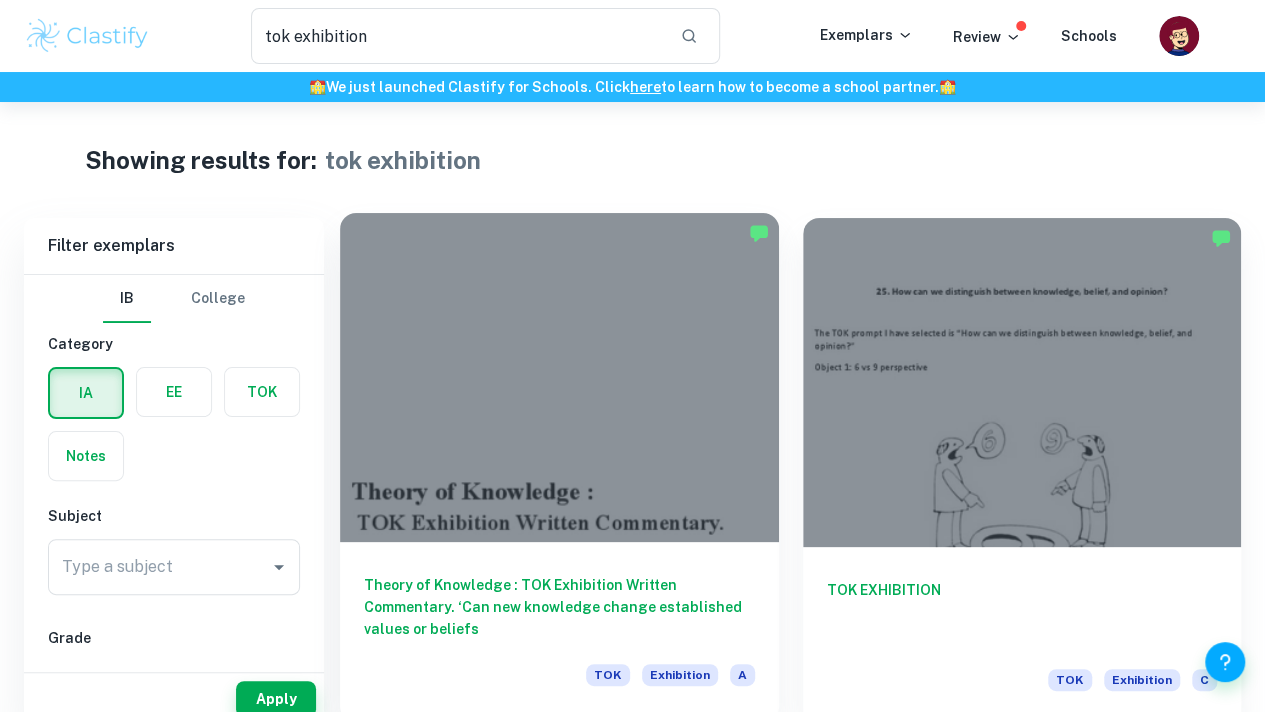 scroll, scrollTop: 31, scrollLeft: 0, axis: vertical 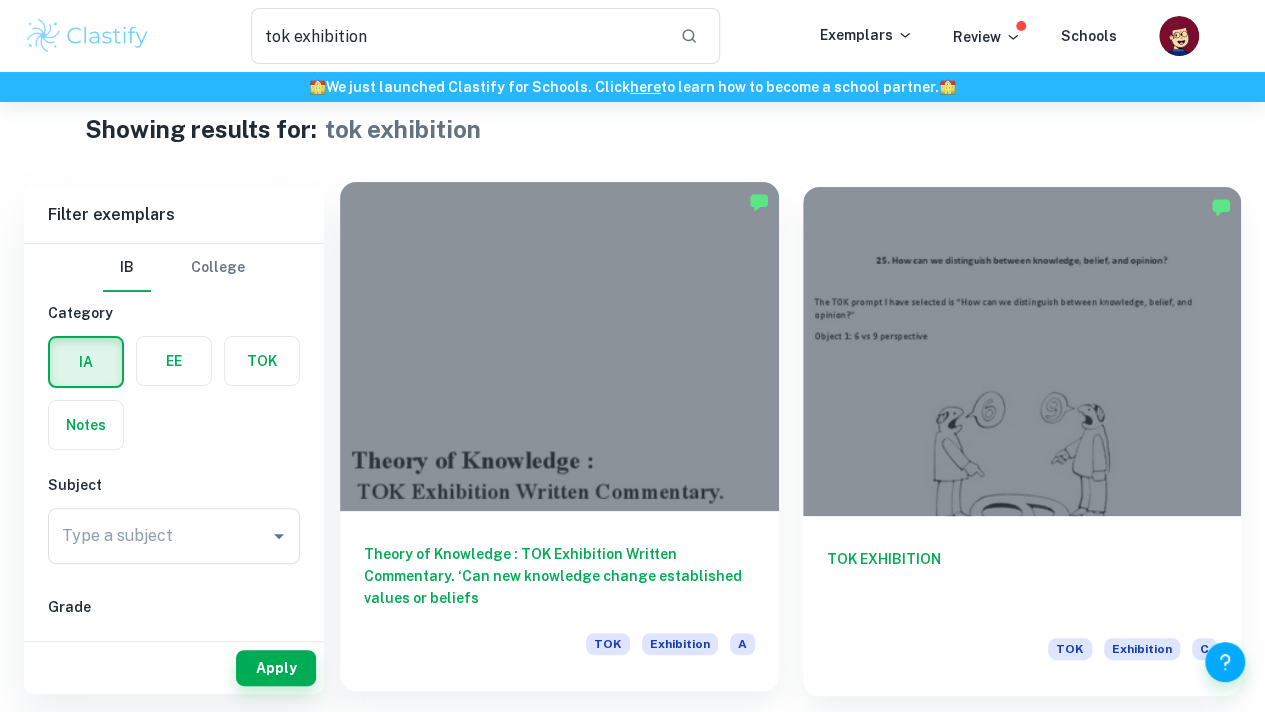 click at bounding box center (559, 346) 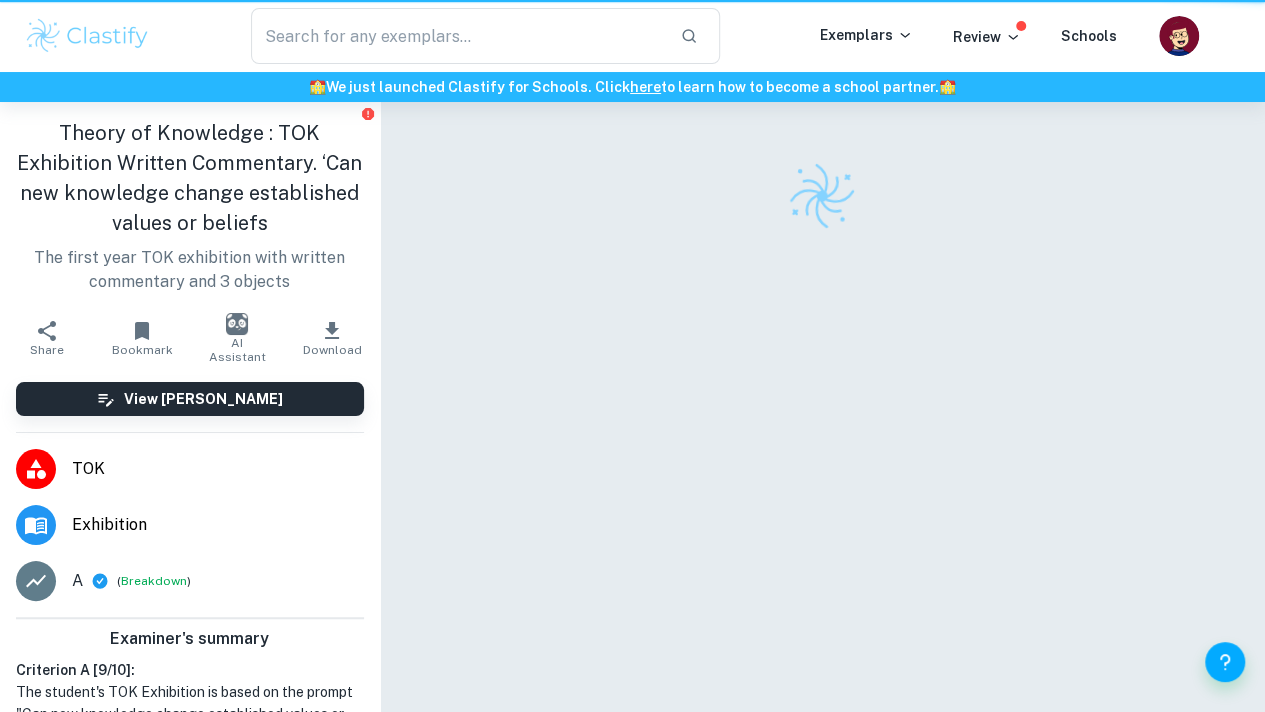 scroll, scrollTop: 0, scrollLeft: 0, axis: both 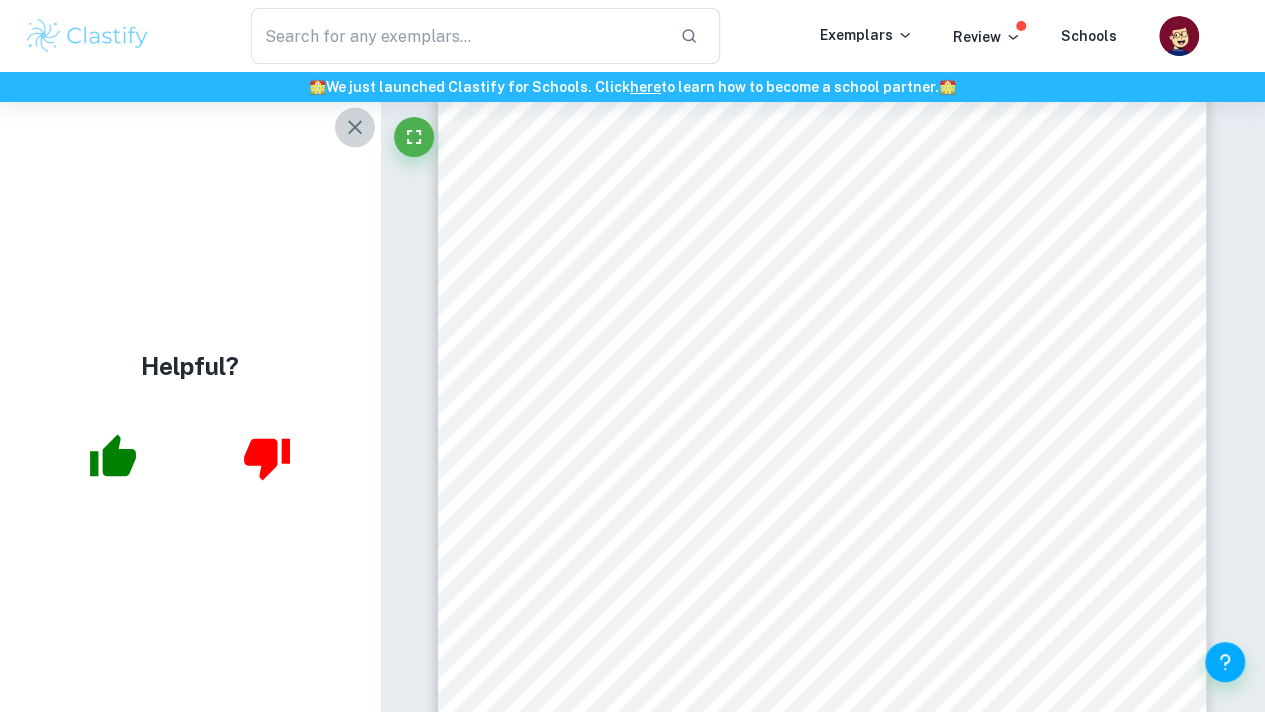 click 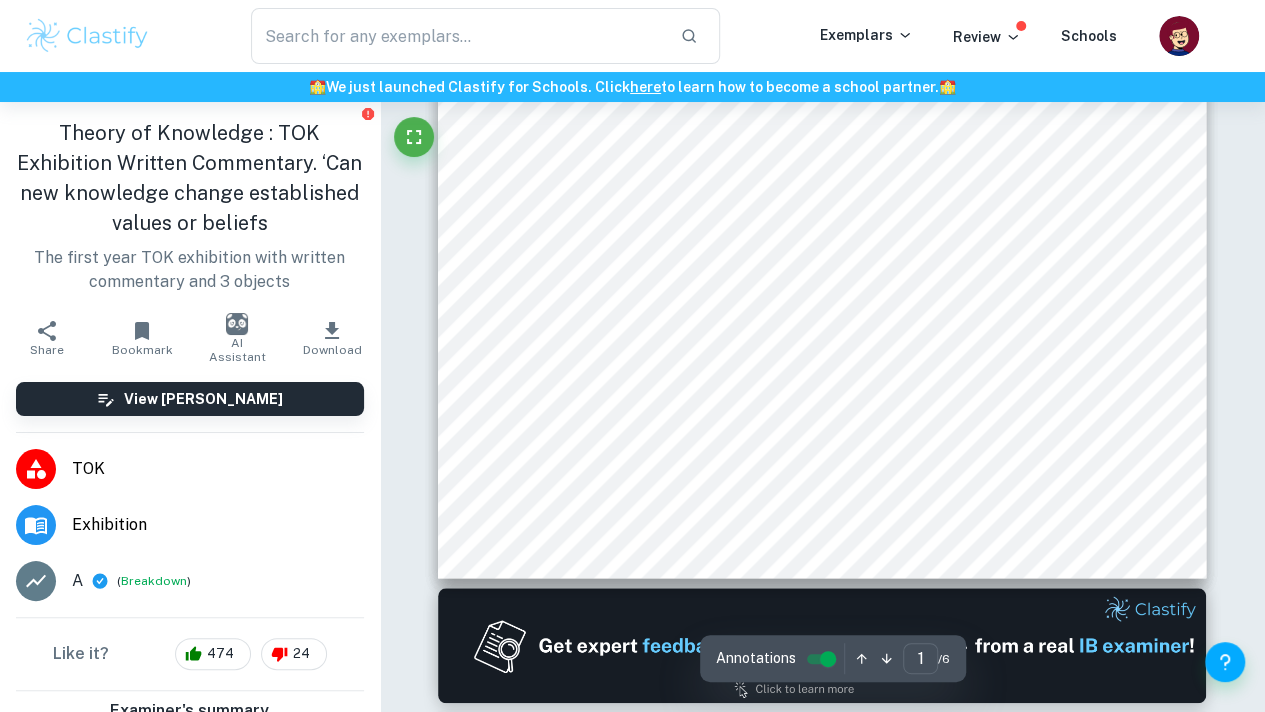 scroll, scrollTop: 627, scrollLeft: 0, axis: vertical 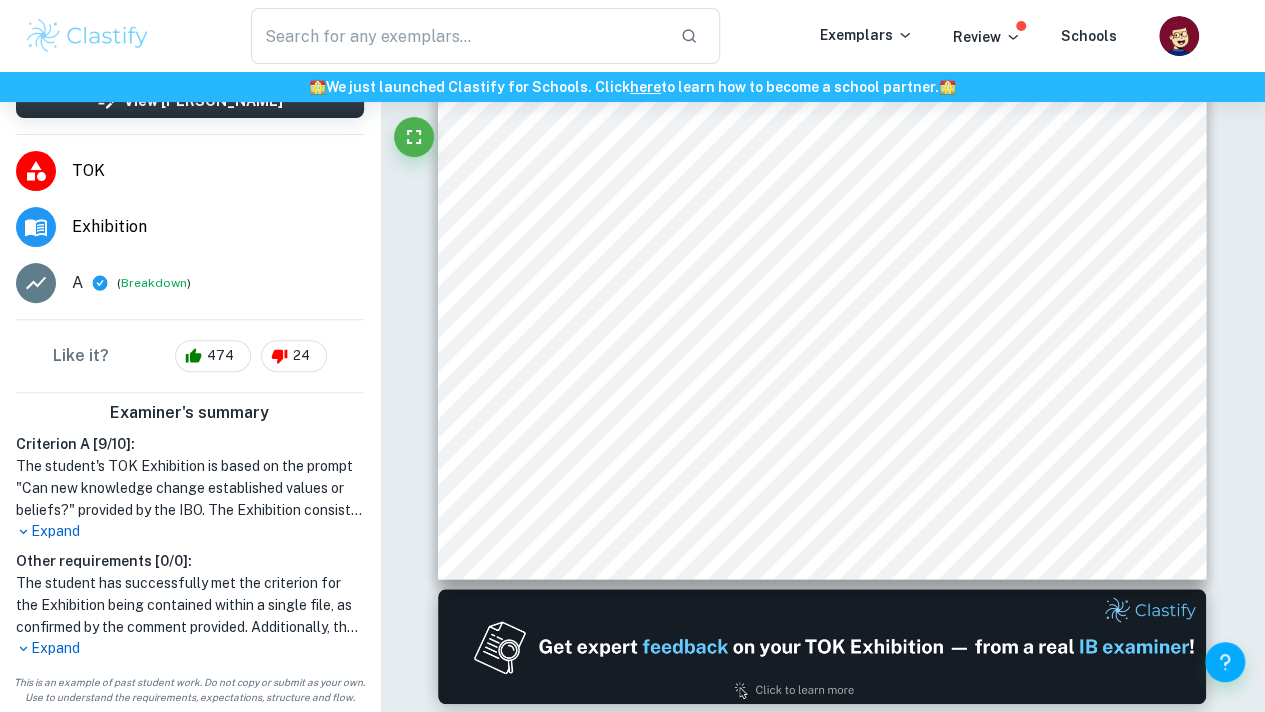 click on "Expand" at bounding box center (190, 648) 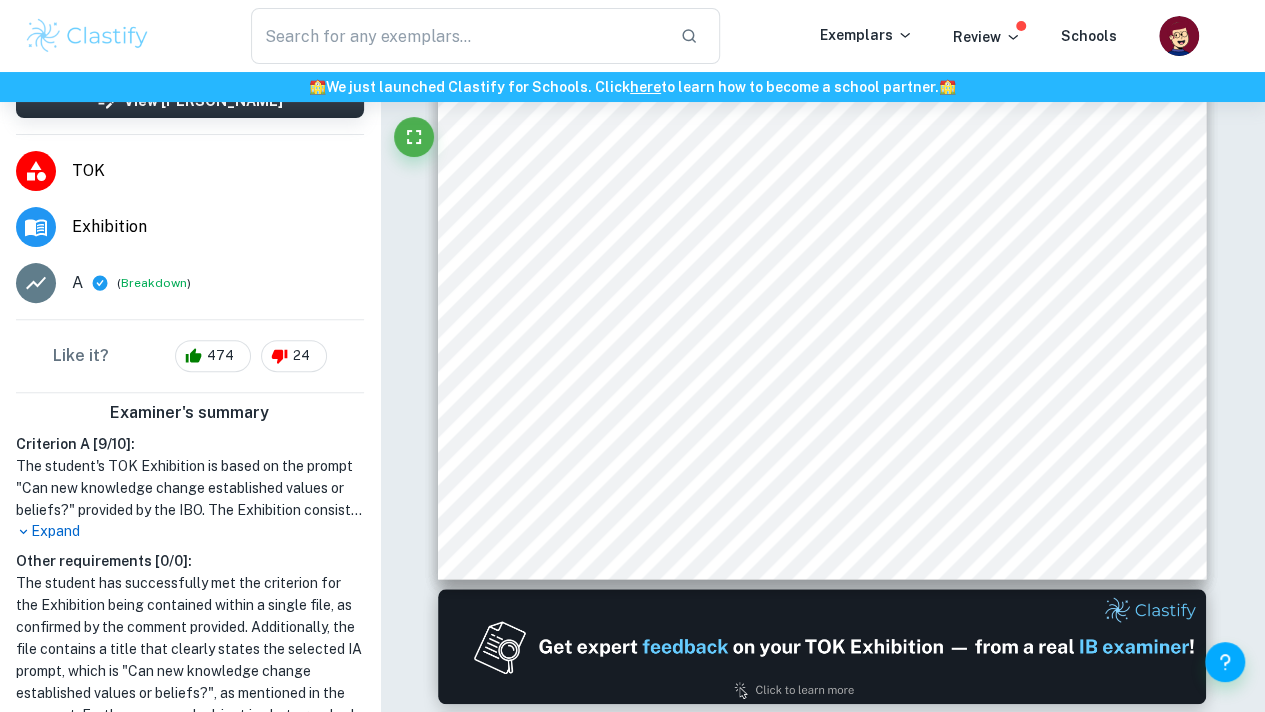 scroll, scrollTop: 452, scrollLeft: 0, axis: vertical 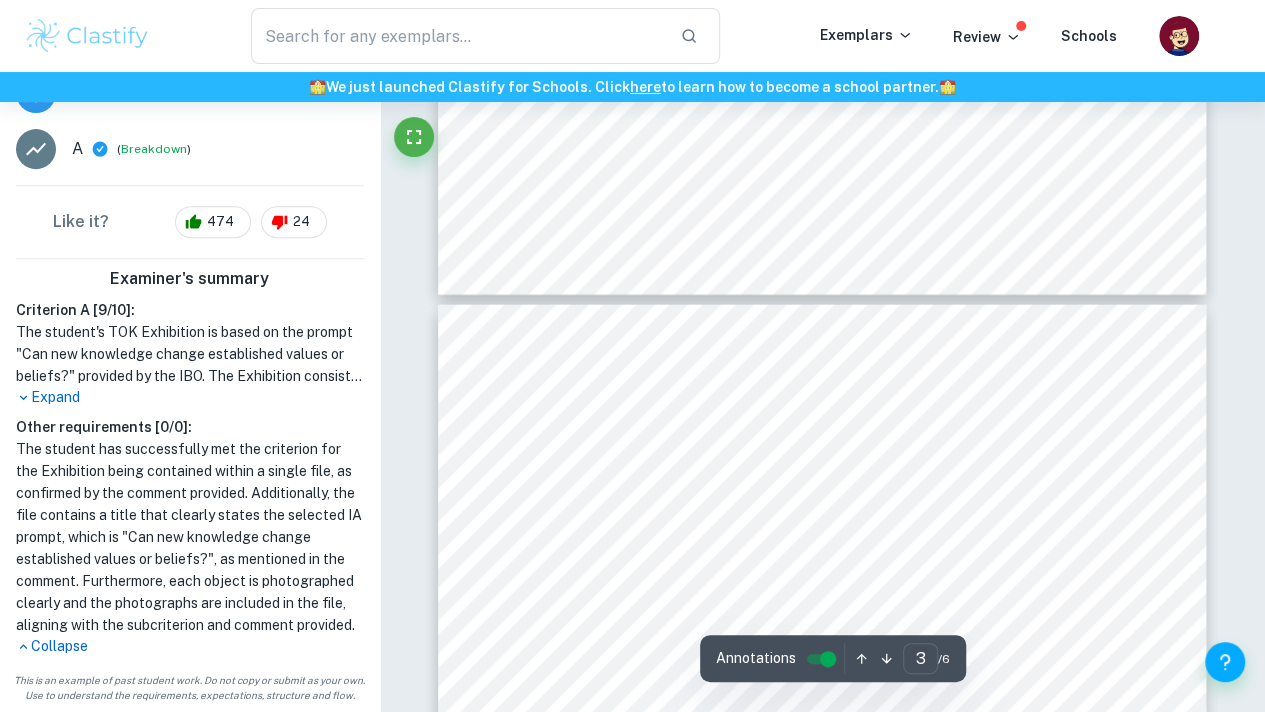 type on "2" 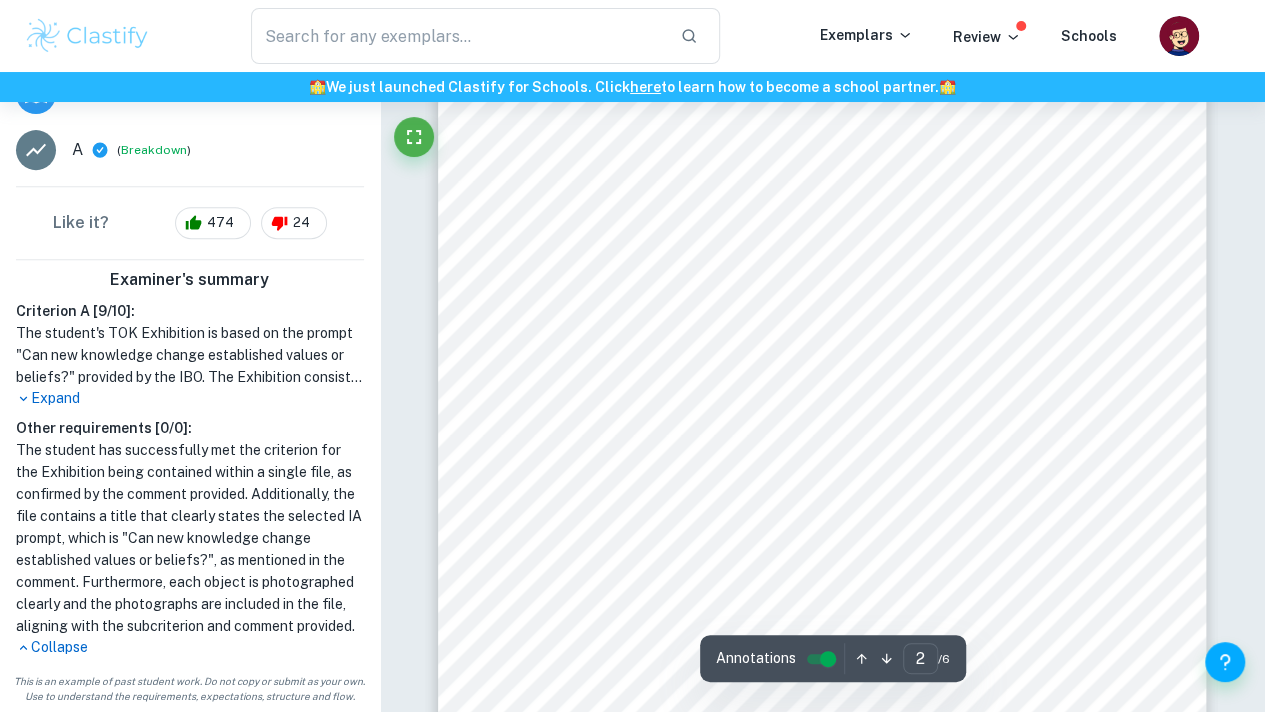 scroll, scrollTop: 1654, scrollLeft: 0, axis: vertical 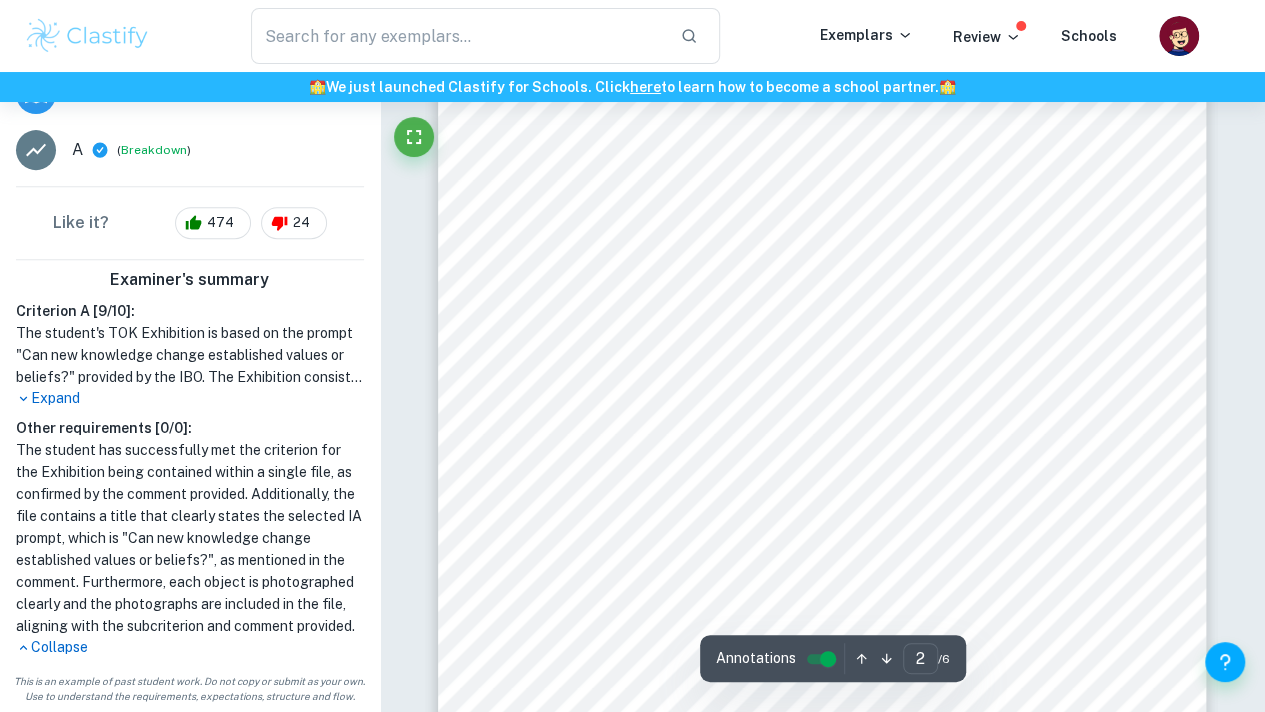 type 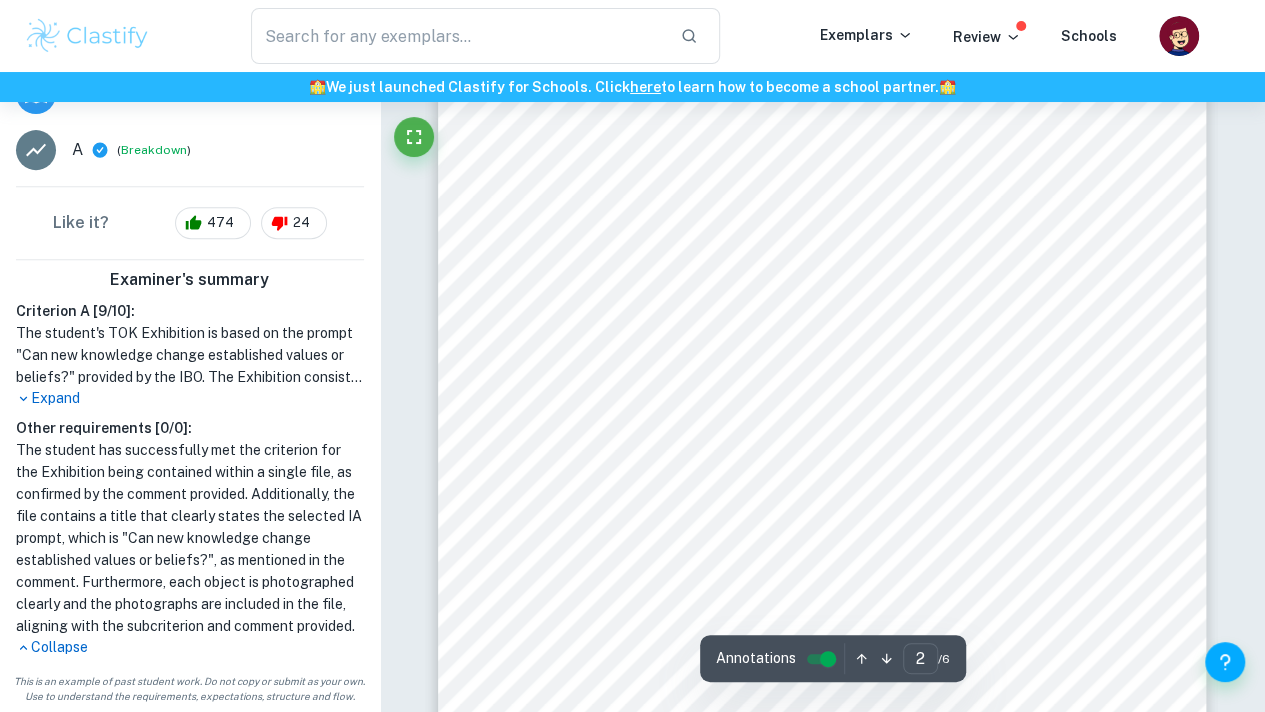 click on "Object 1 : The Three Vinegar Tasters (The Vinegar Tasters, Gardner Museum, Early 17th Century) The Three Vinegar Tasters depicts this syncretism of the three great East Asian religions and philosophies. In the painting, three sages representing Confucianism, Buddhism, and Taoism gather around a barrel containing wine that has soured to vinegar. All three react to the sour taste with puckered cheeks showing that despite their different paths, they respond in the same way to the same essential reality.Traditional Chinese culture and philosophy mostly evolved around Confucianism, Taoism, and later Buddhism. (Custer, 2020) . Buddhism was brought to China by Indian monks and with the arrival of Buddhism, these philosophies began influencing each other thus the Chinese philosophy with the combination of these different religions, cultures and ideas transformed to syncretism. Syncretism was mostly possible because of the close nature of these belief systems. Taoism and Confucianism both" at bounding box center [822, 245] 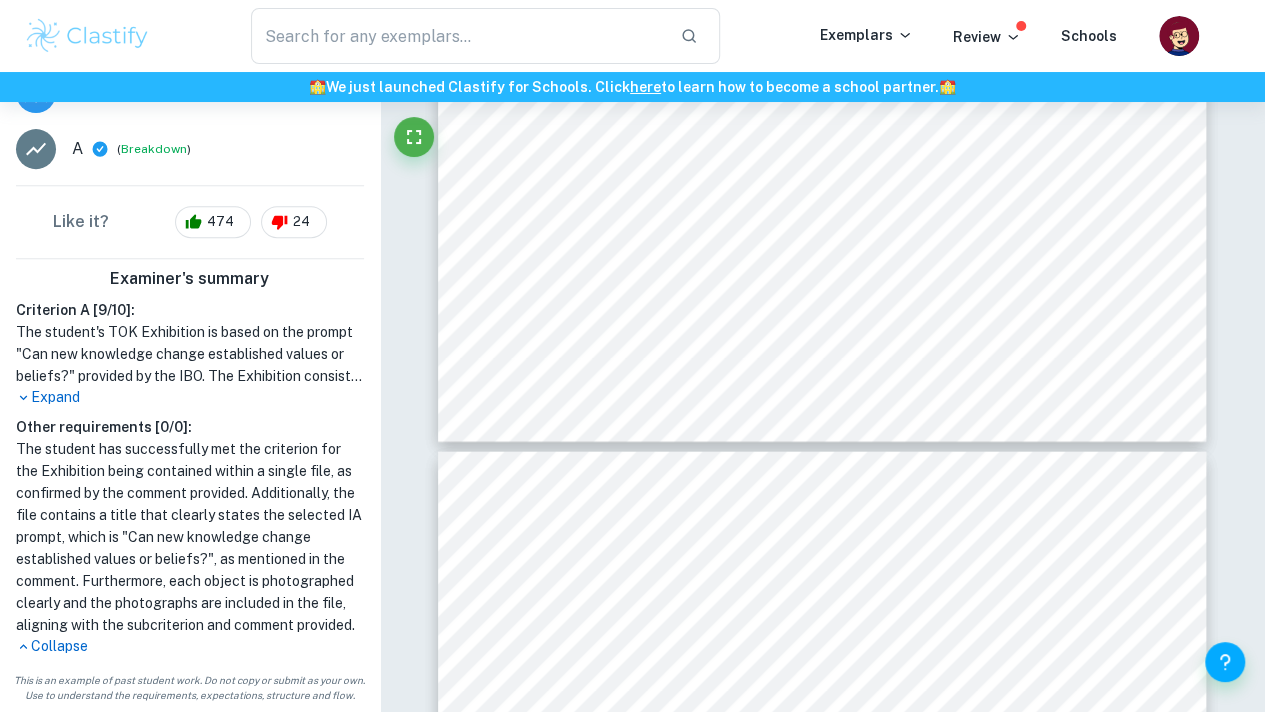 scroll, scrollTop: 1975, scrollLeft: 0, axis: vertical 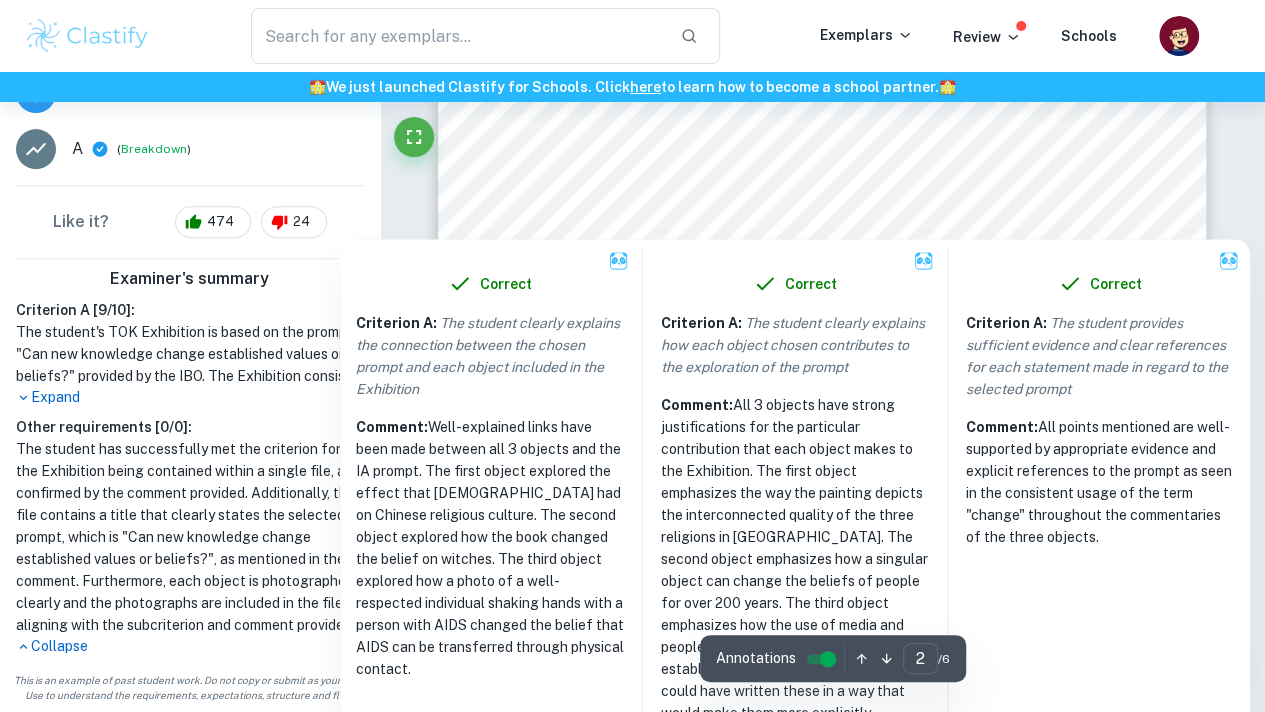 type on "3" 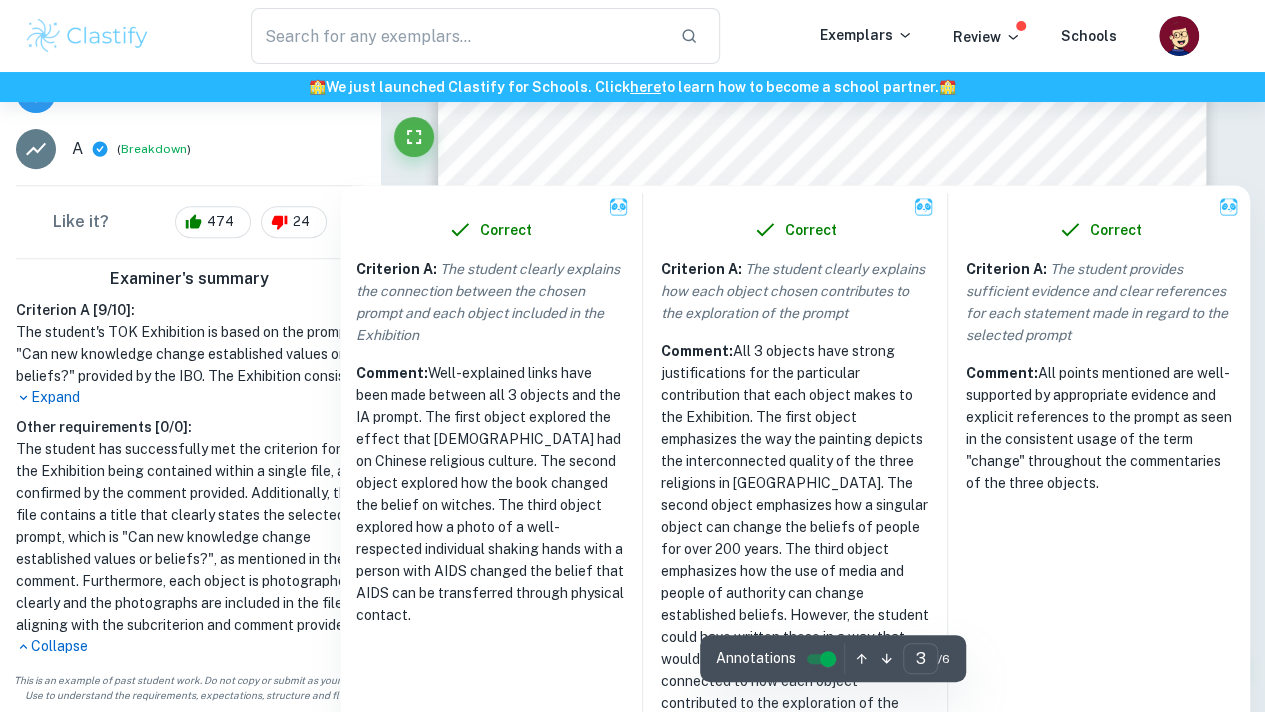 scroll, scrollTop: 2119, scrollLeft: 0, axis: vertical 